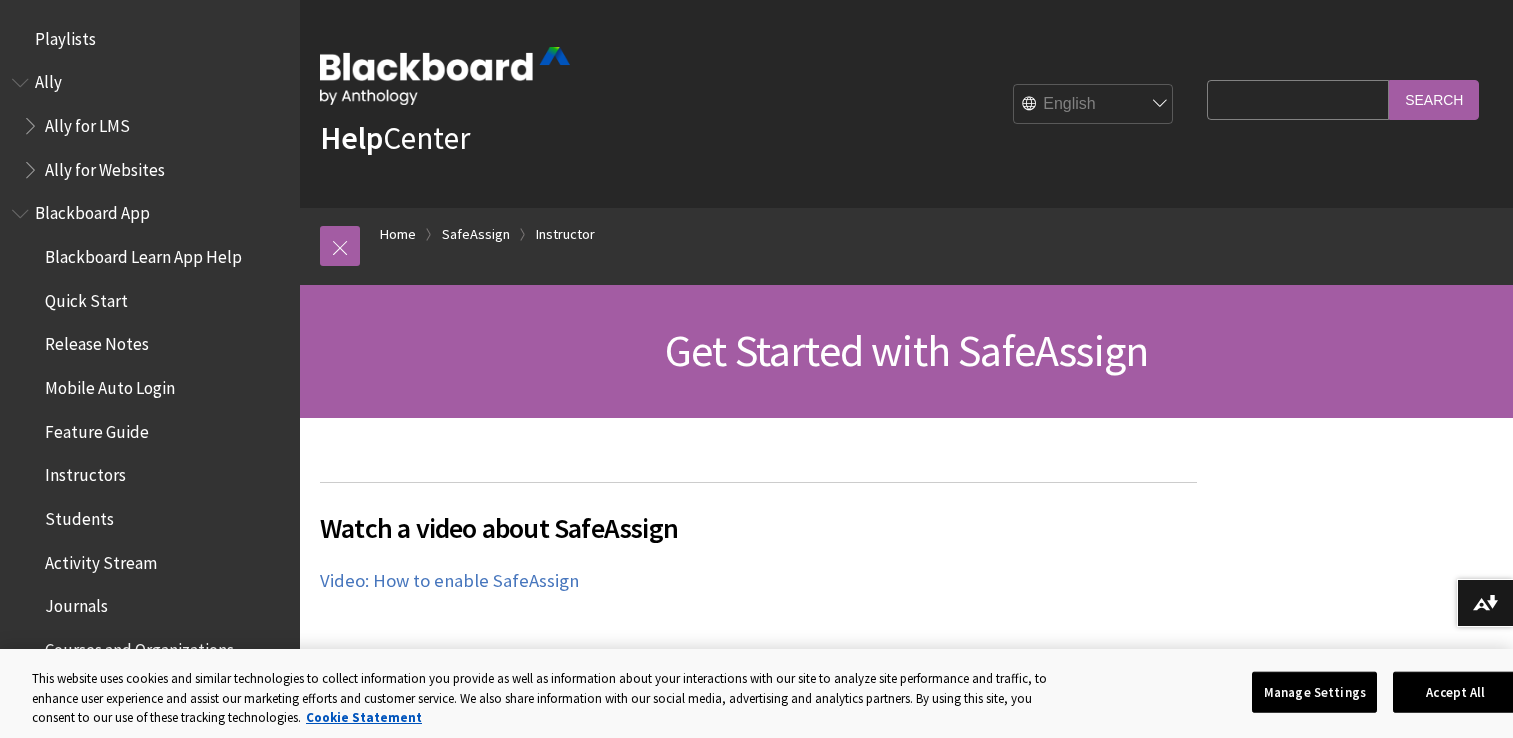 scroll, scrollTop: 0, scrollLeft: 0, axis: both 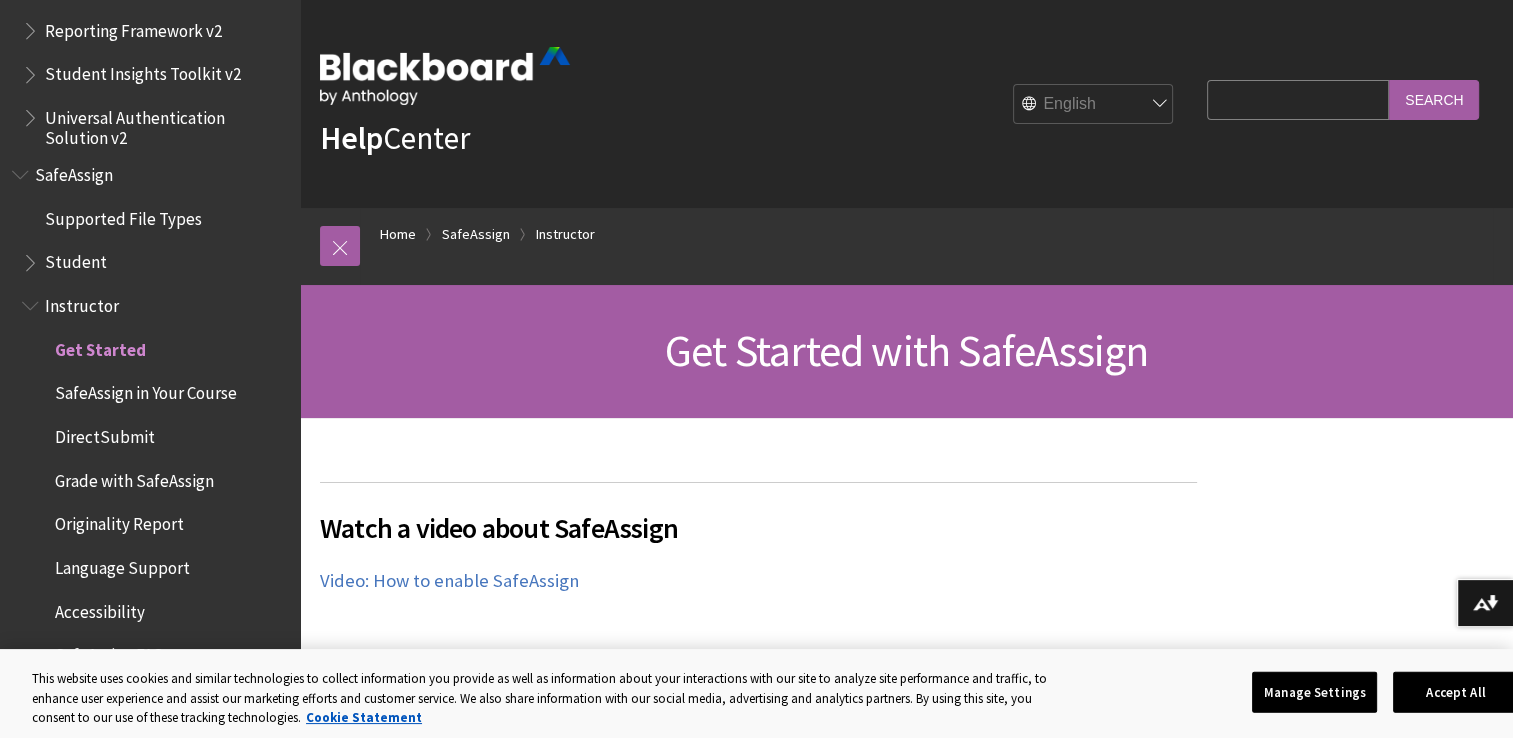click on "Watch a video about SafeAssign" at bounding box center [758, 528] 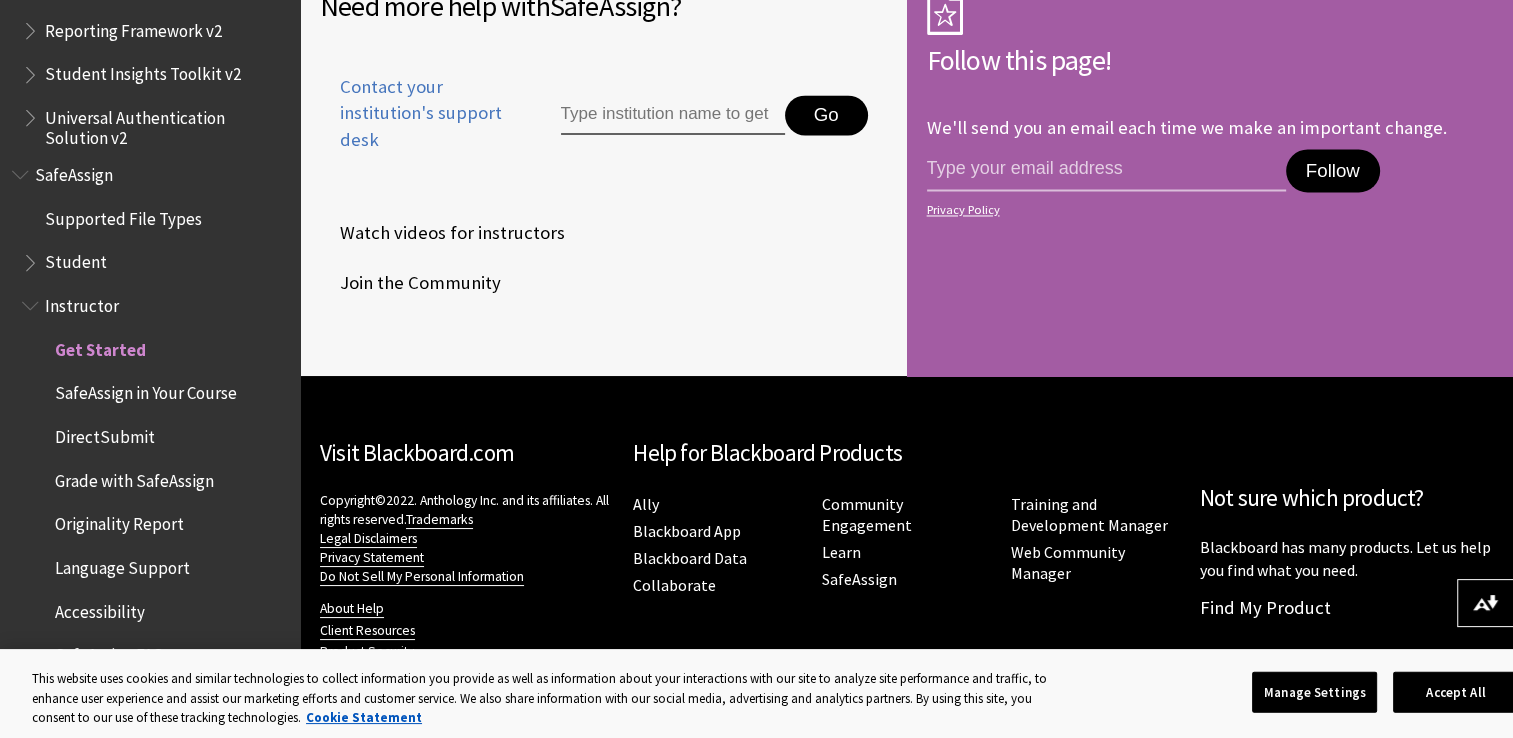 scroll, scrollTop: 3292, scrollLeft: 0, axis: vertical 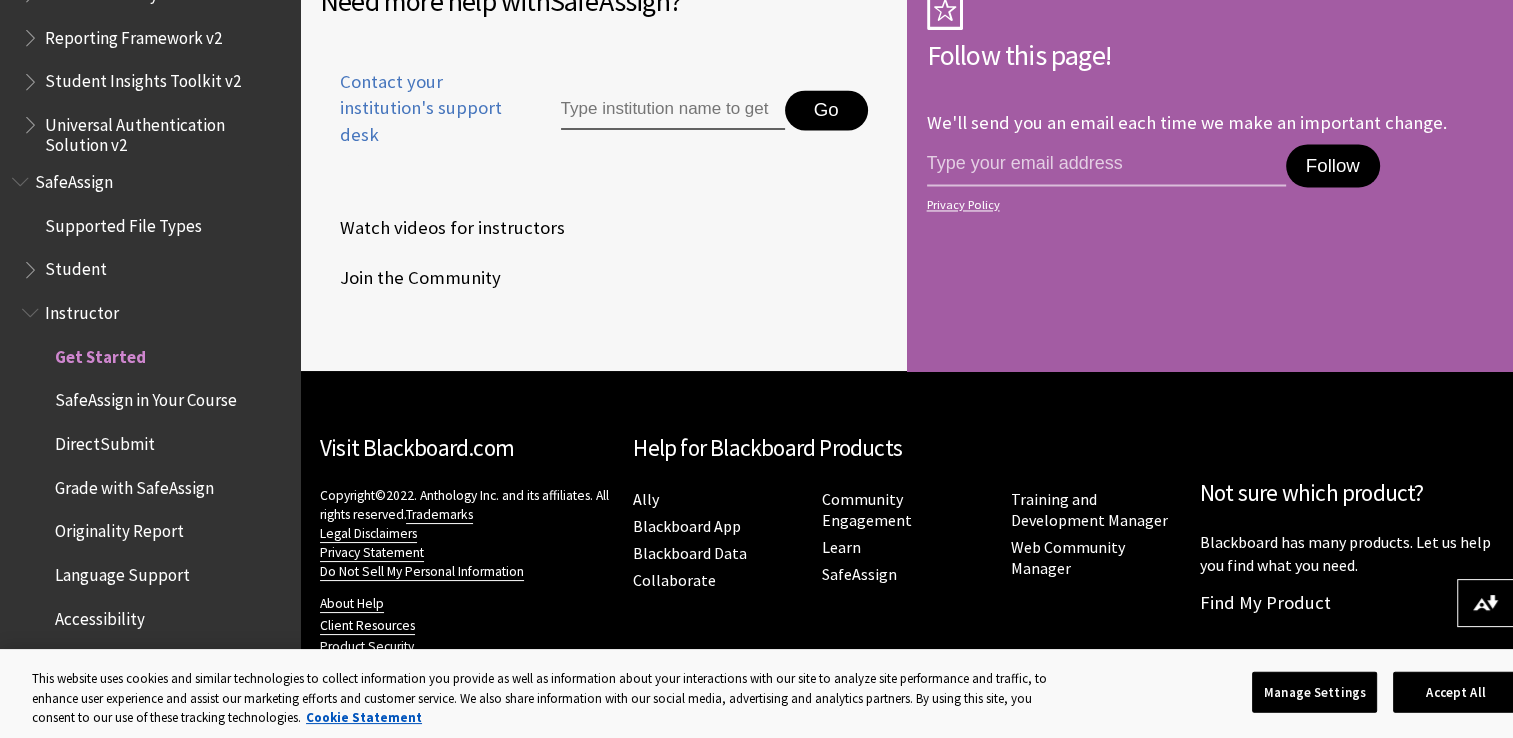 click on "Originality Report" at bounding box center [119, 528] 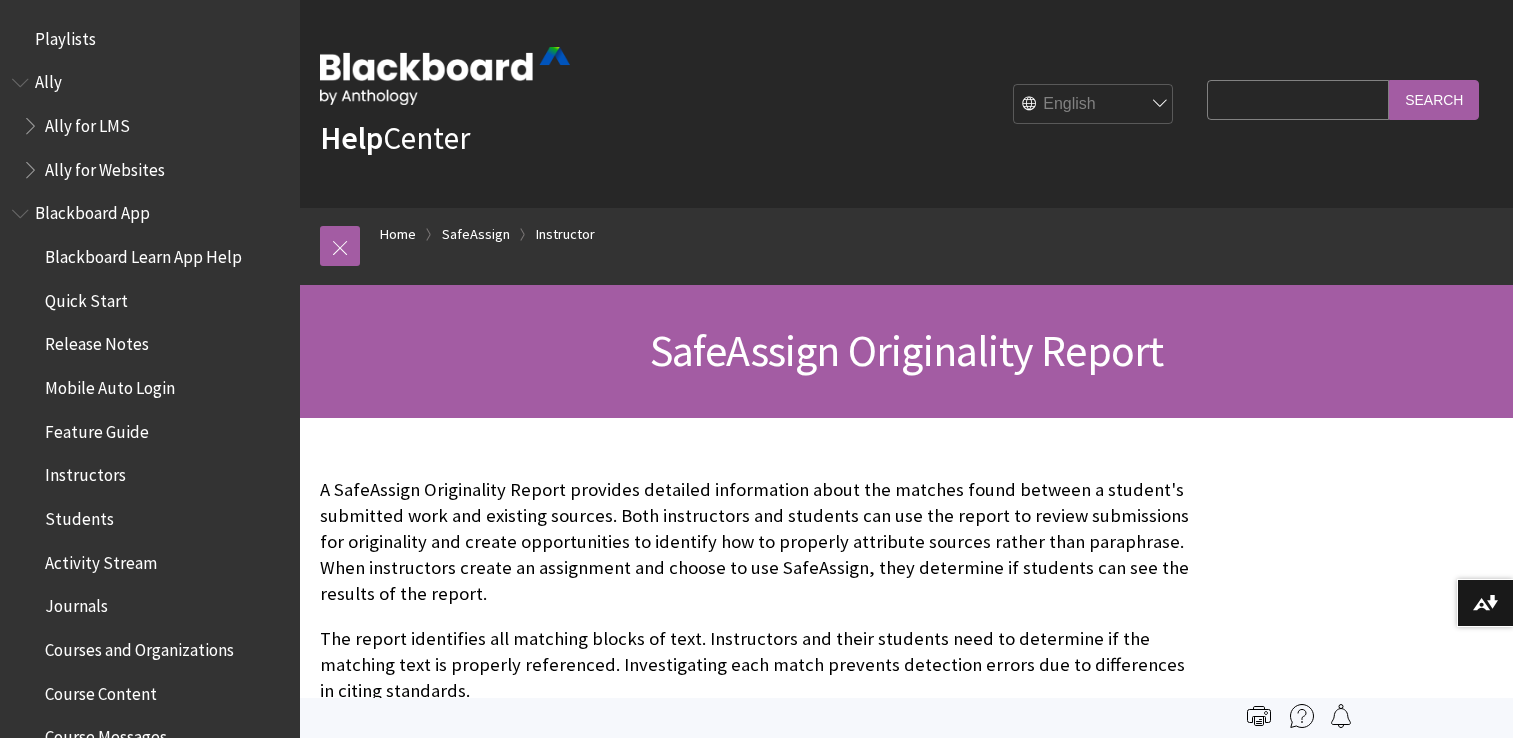 scroll, scrollTop: 0, scrollLeft: 0, axis: both 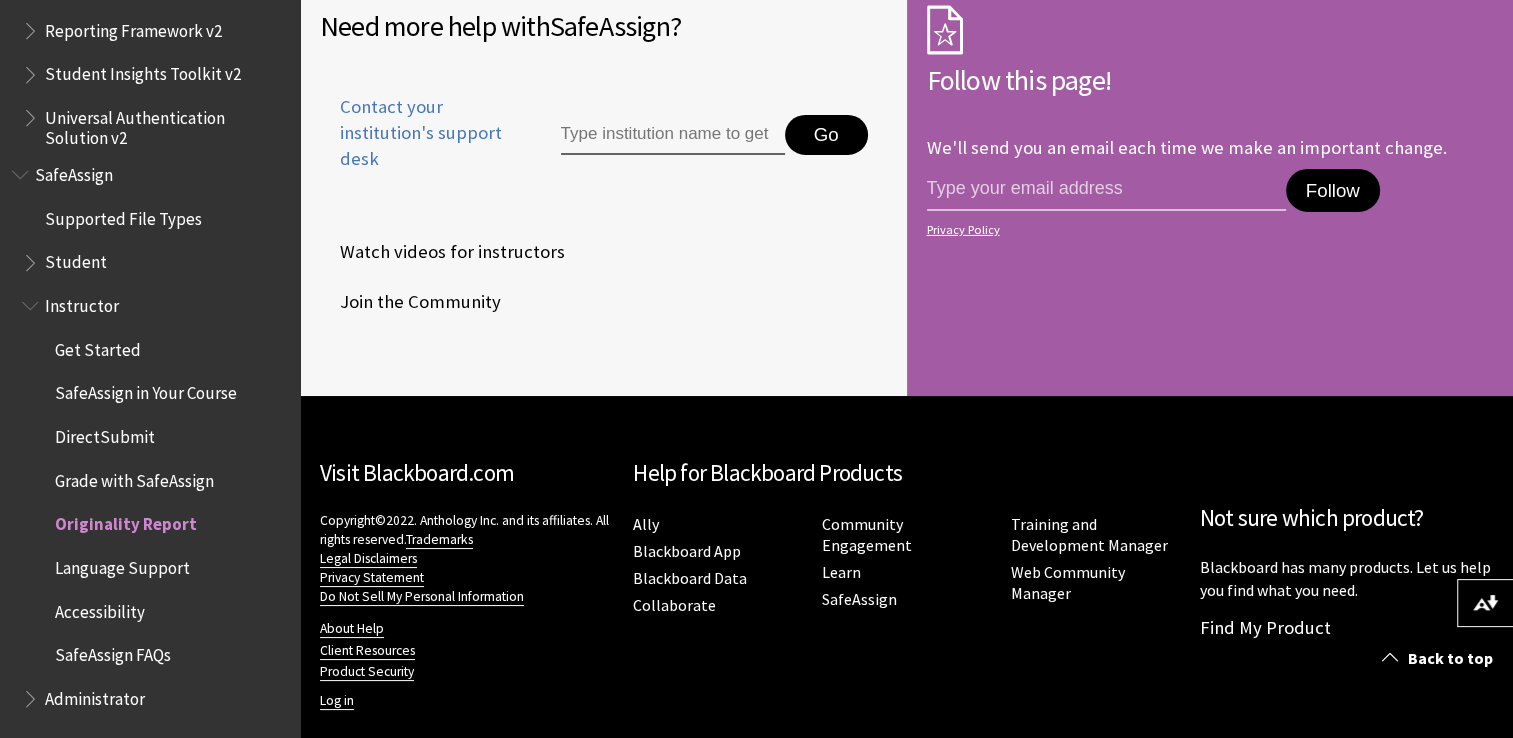 click on "DirectSubmit" at bounding box center (105, 433) 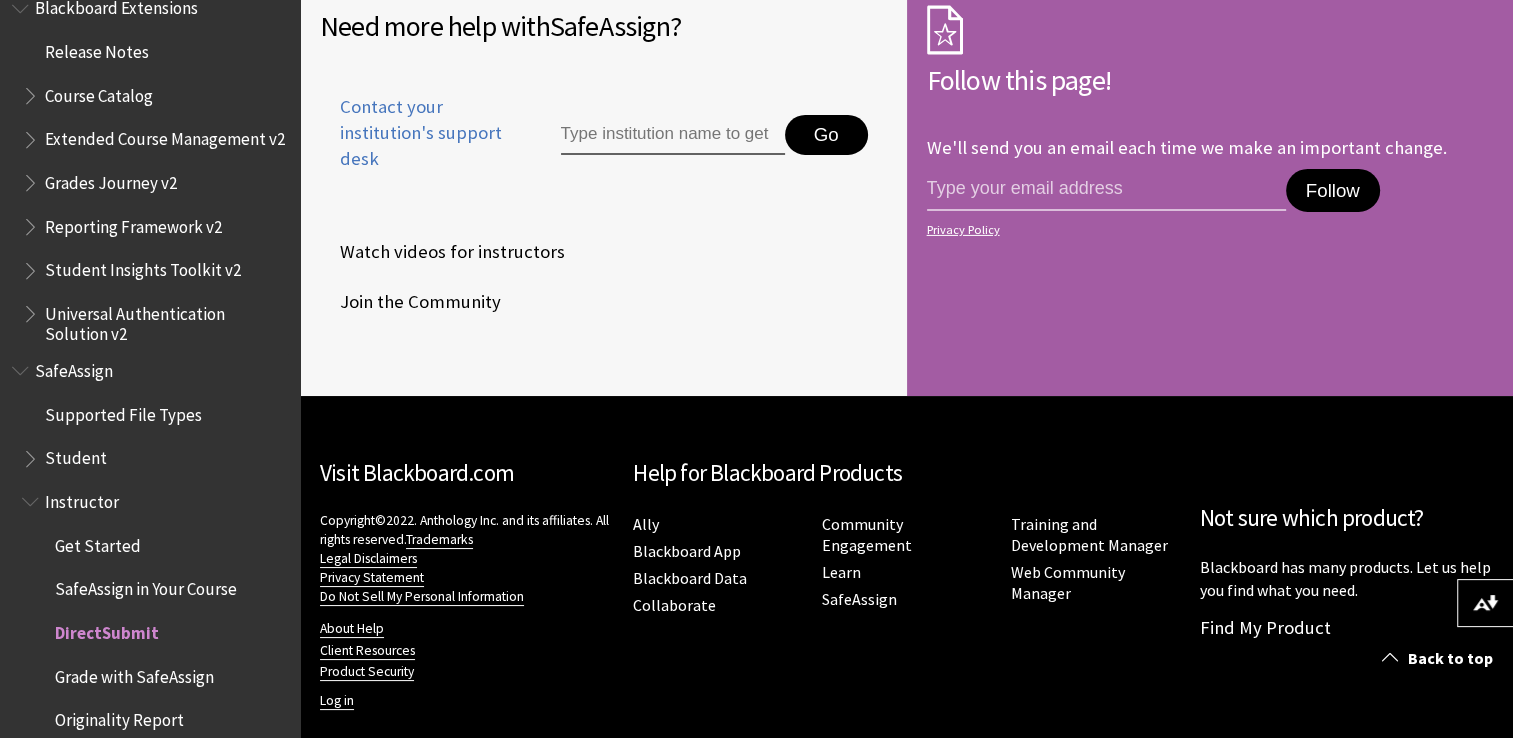 scroll, scrollTop: 2174, scrollLeft: 0, axis: vertical 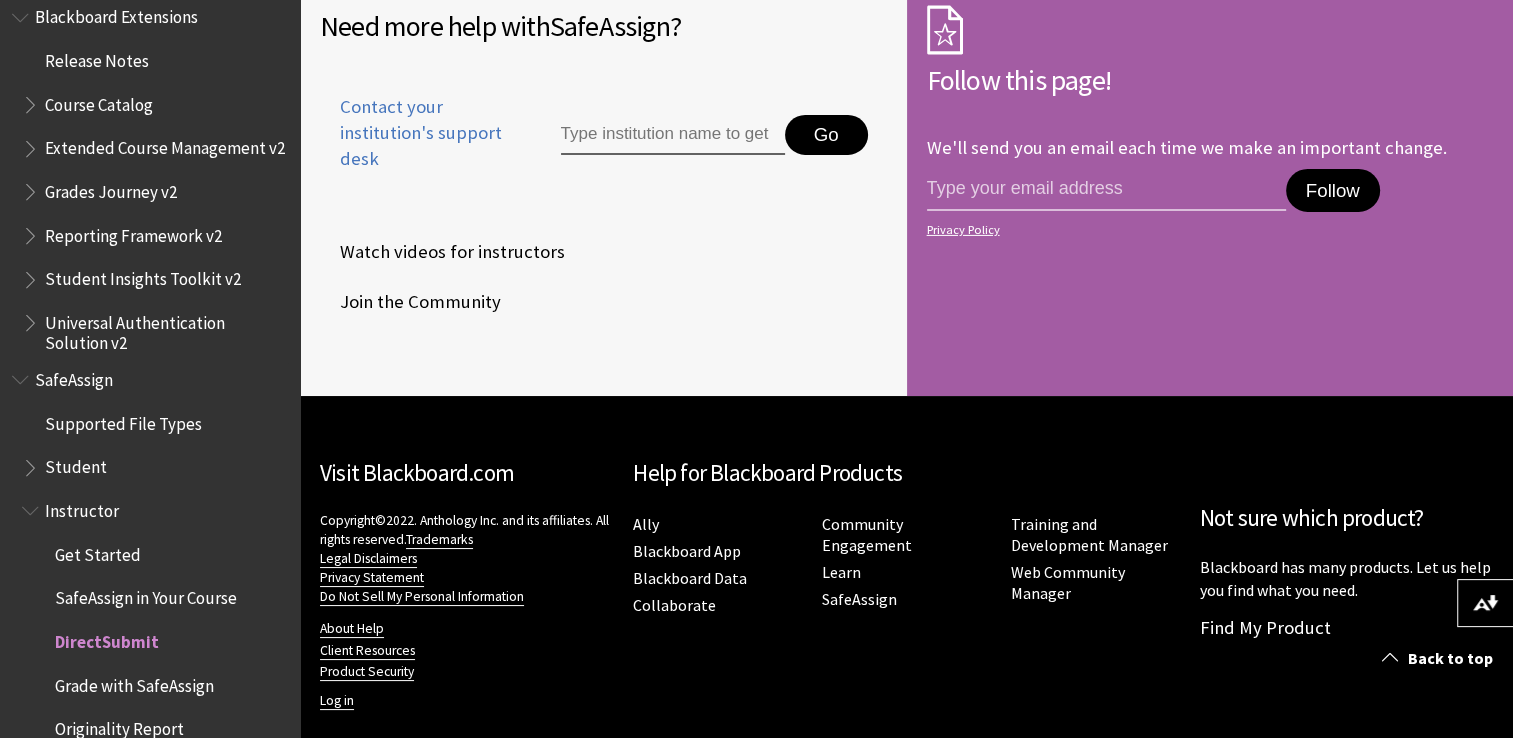 click on "SafeAssign" at bounding box center [74, 376] 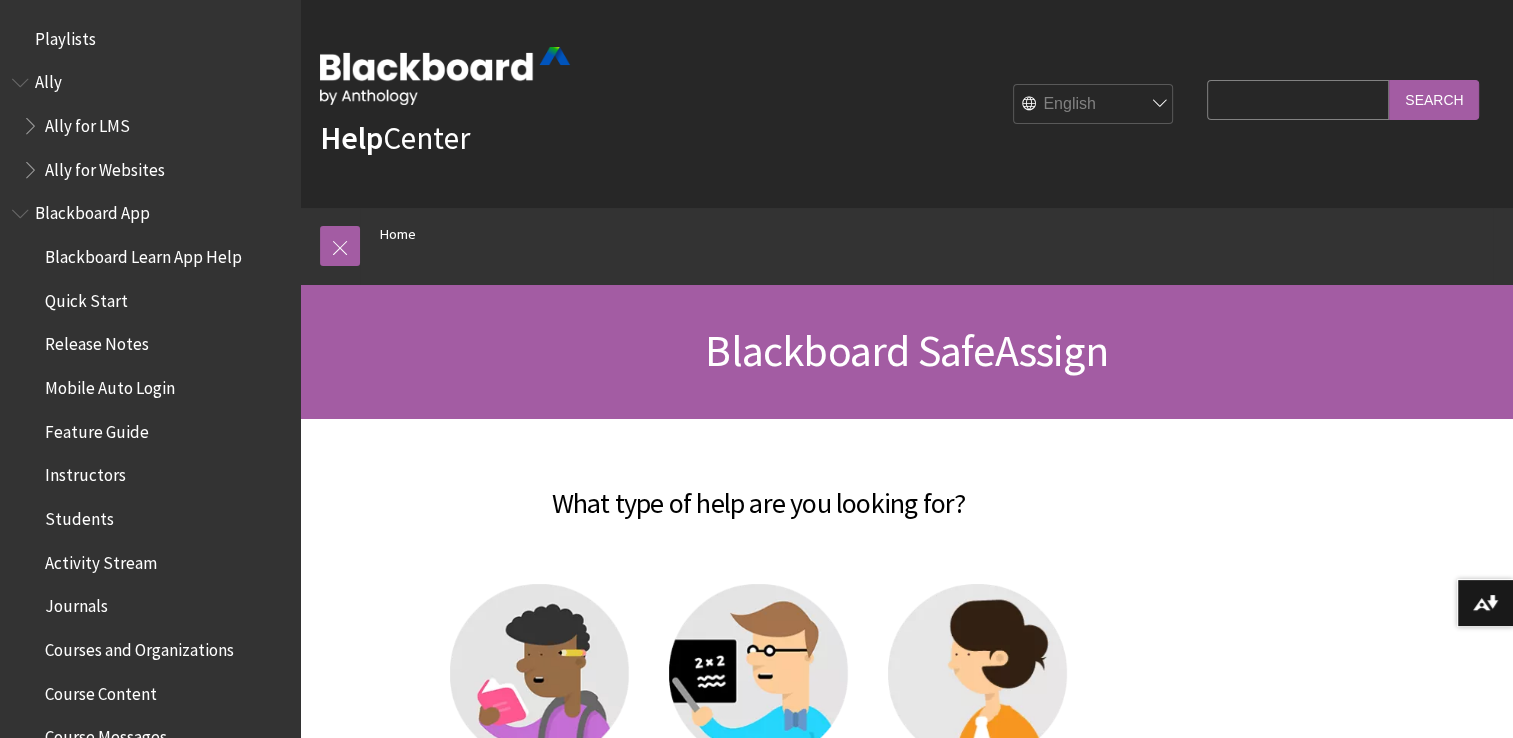 scroll, scrollTop: 39, scrollLeft: 0, axis: vertical 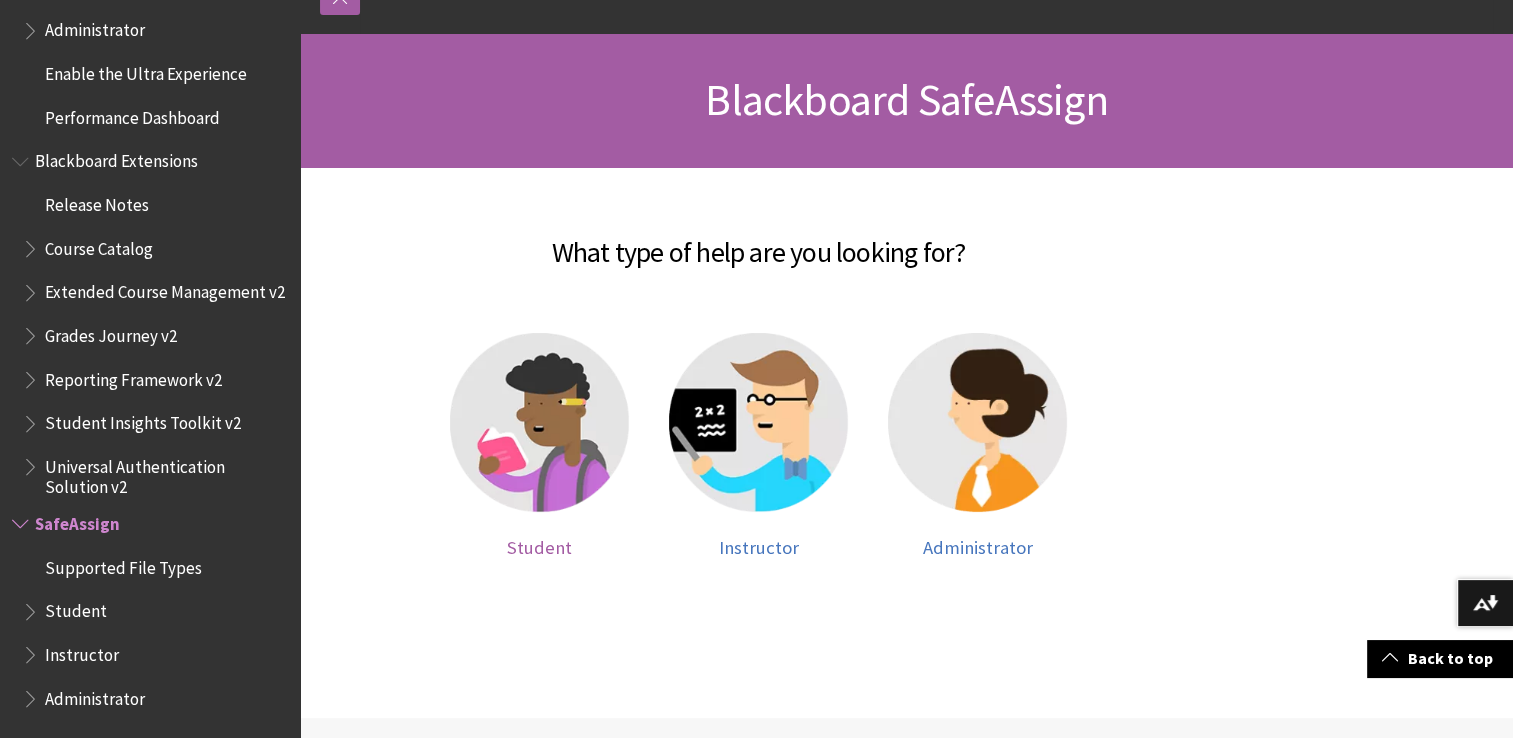 click at bounding box center (539, 422) 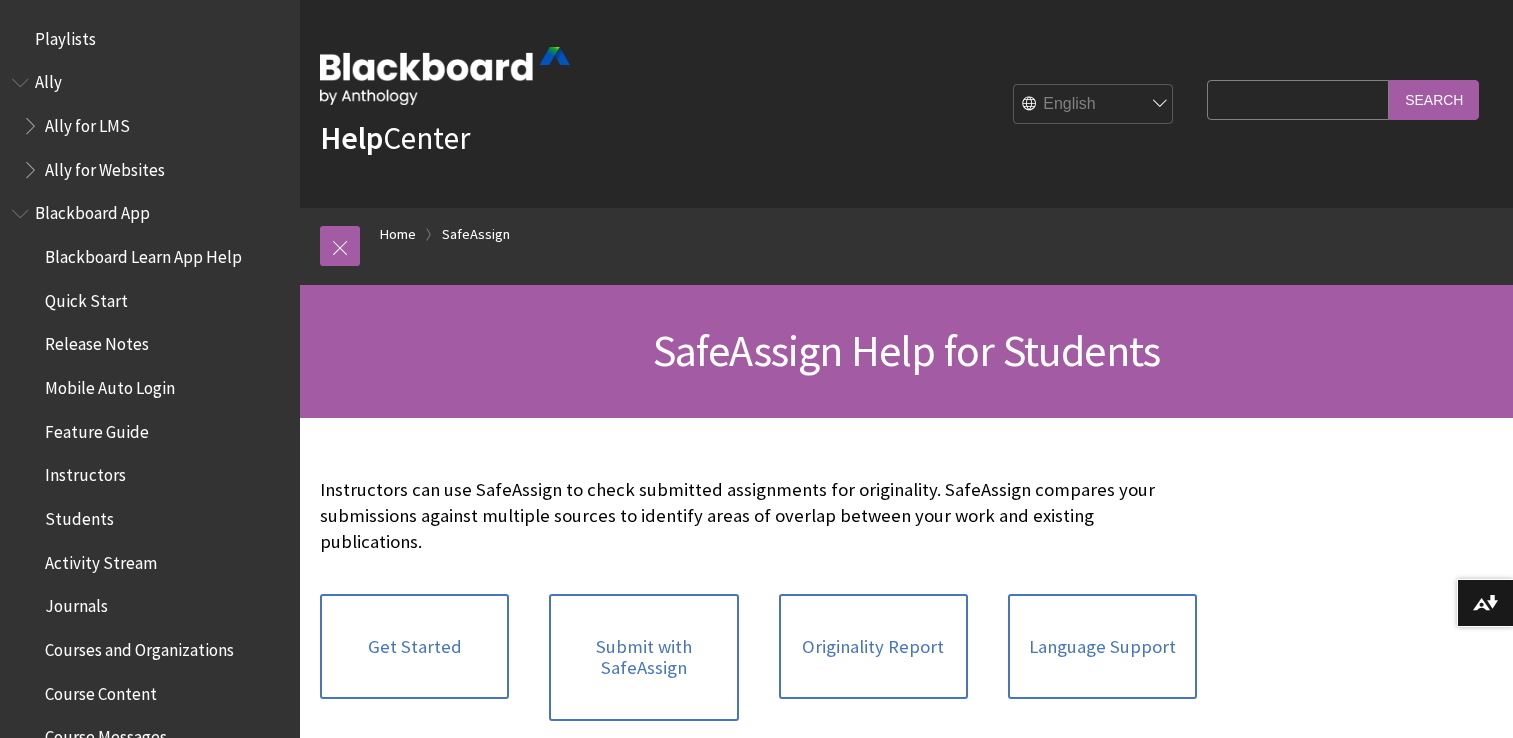 scroll, scrollTop: 0, scrollLeft: 0, axis: both 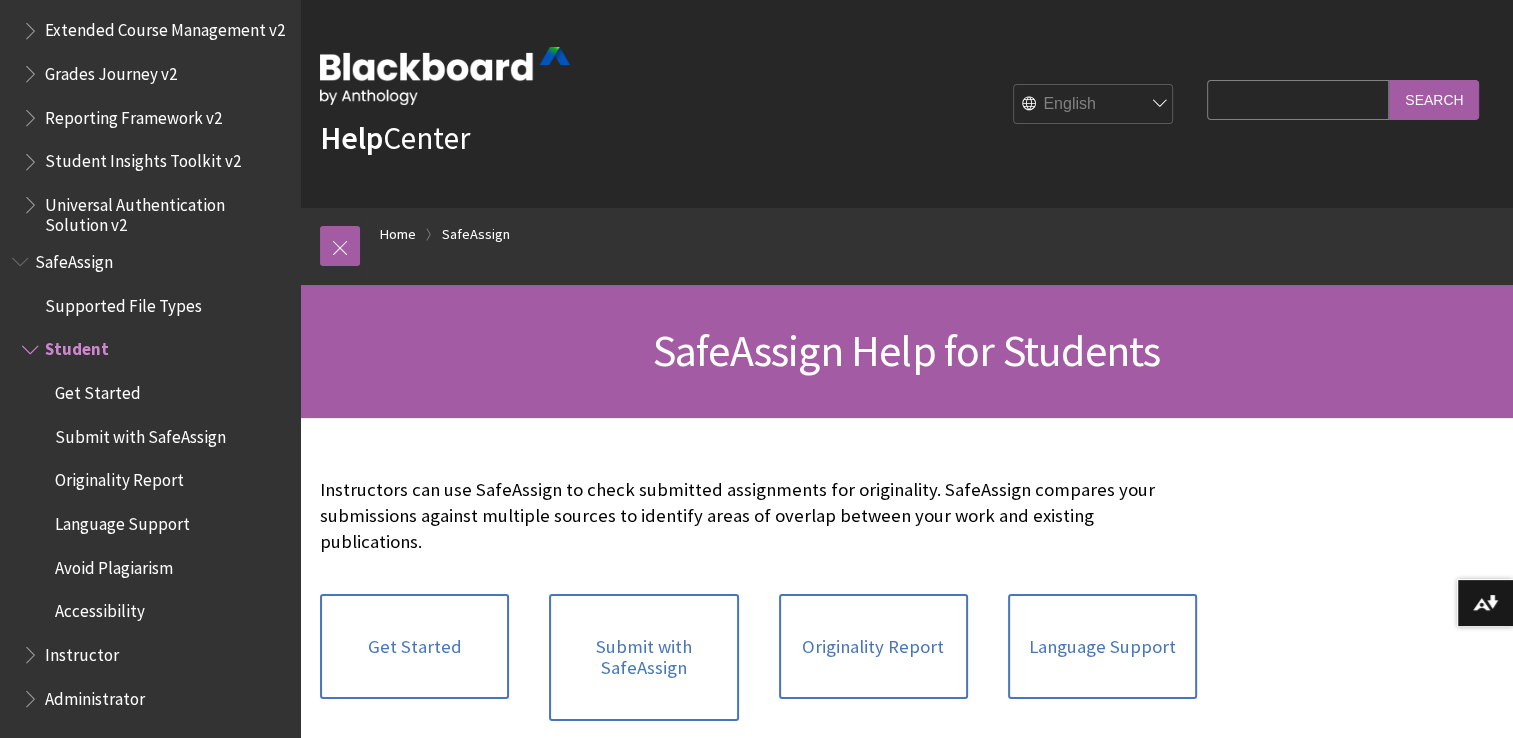 click on "Instructors can use SafeAssign to check submitted assignments for originality. SafeAssign compares your submissions against multiple sources to identify areas of overlap between your work and existing publications.
Get Started
Submit with SafeAssign
Originality Report
Language Support
Avoid Plagiarism
Accessibility" at bounding box center [758, 681] 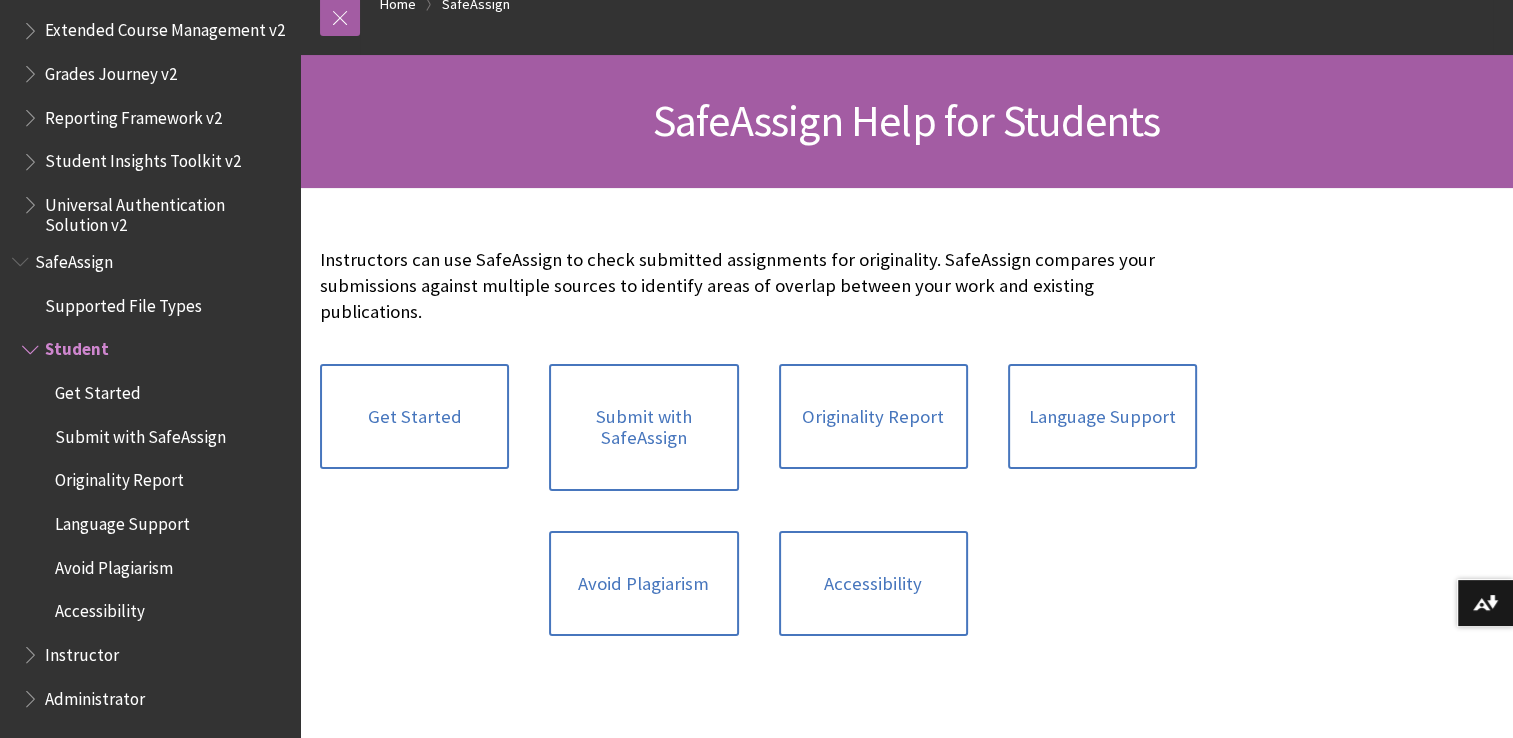 scroll, scrollTop: 287, scrollLeft: 0, axis: vertical 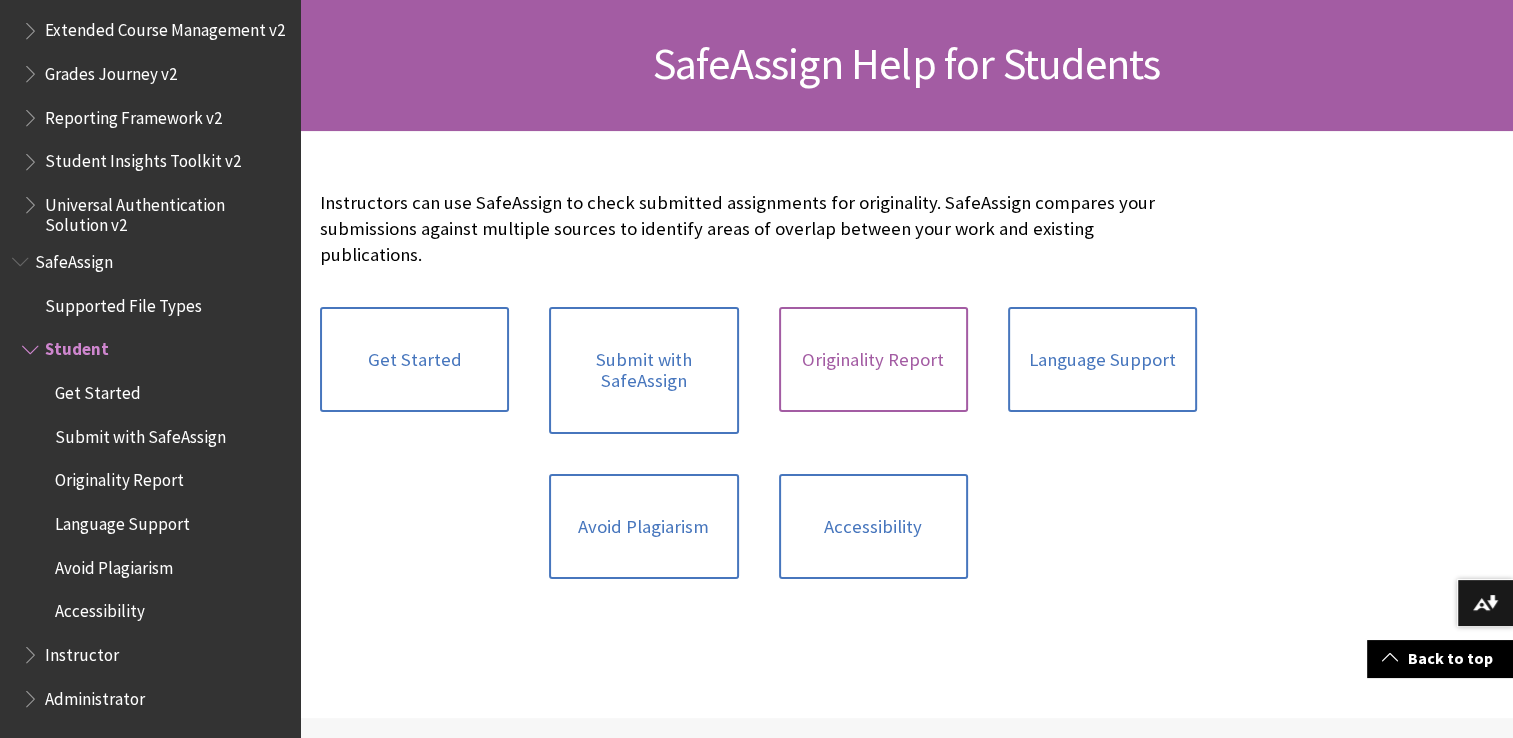 click on "Originality Report" at bounding box center [873, 360] 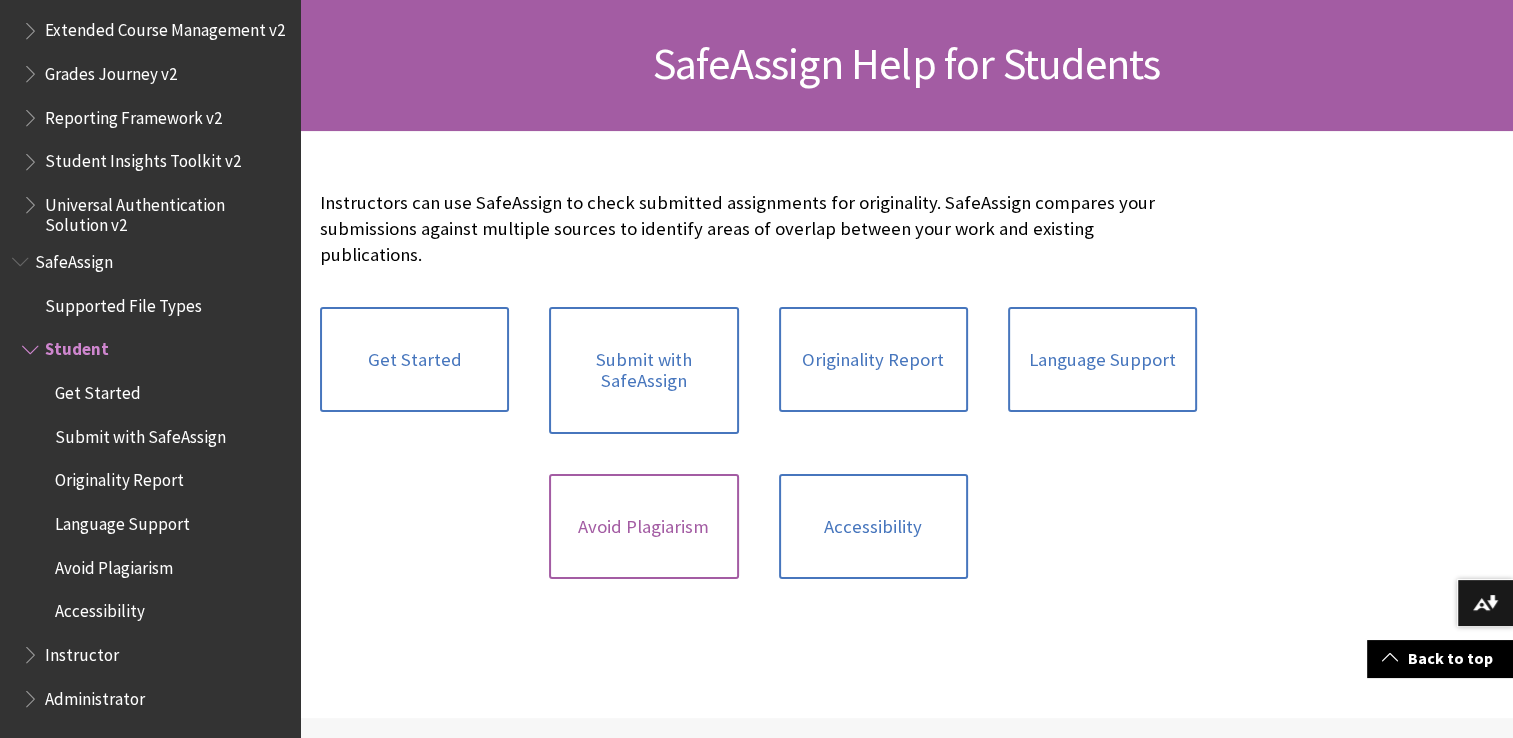 click on "Avoid Plagiarism" at bounding box center (643, 527) 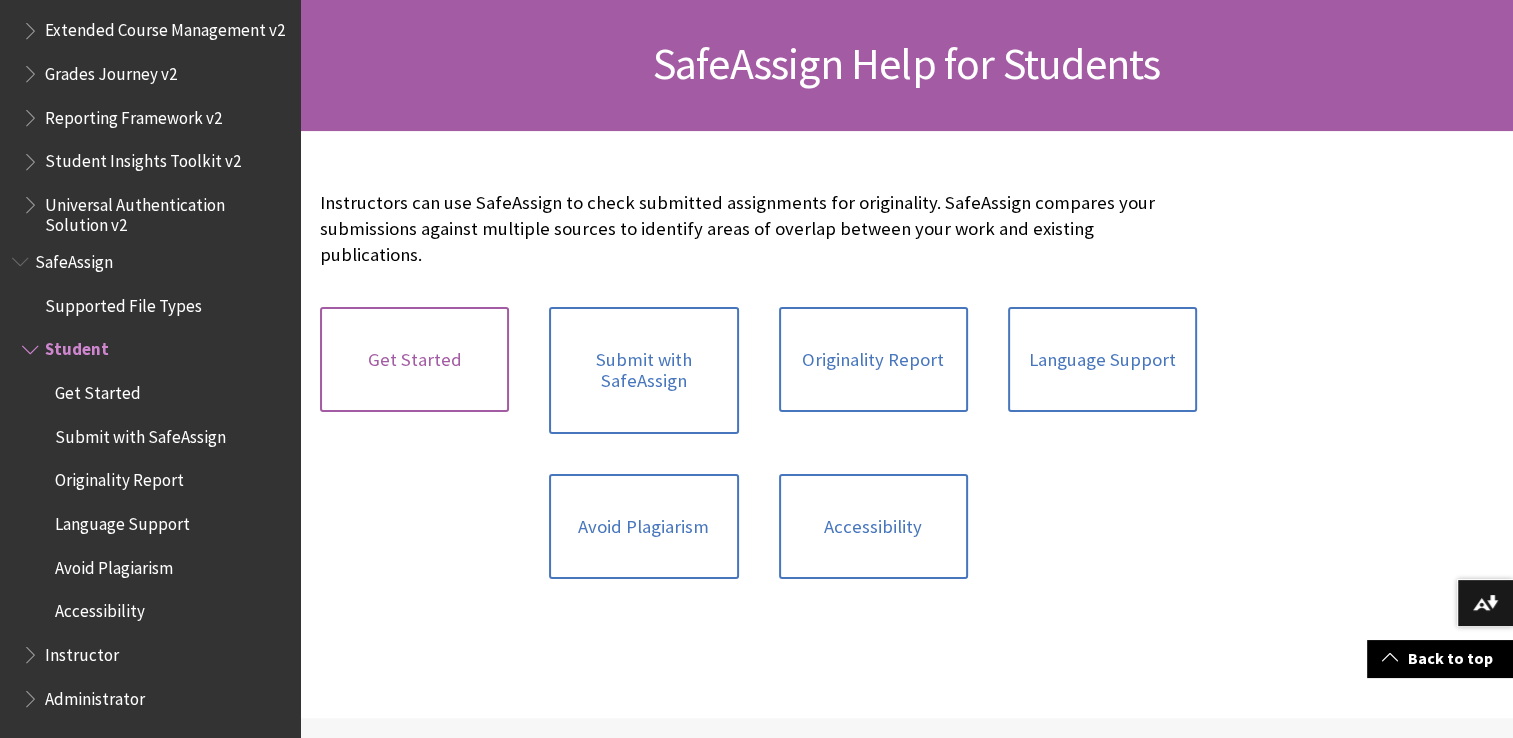 click on "Get Started" at bounding box center [414, 360] 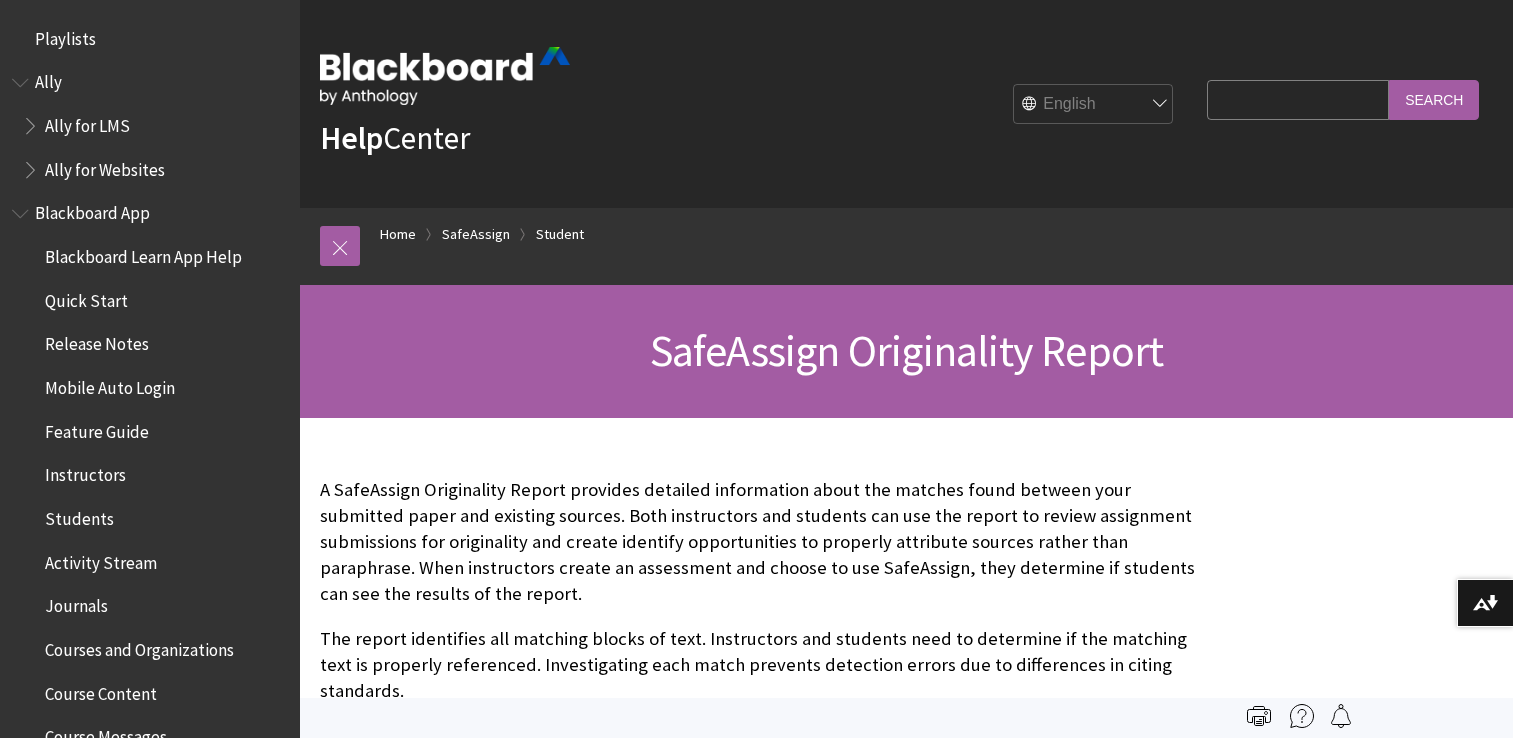 scroll, scrollTop: 0, scrollLeft: 0, axis: both 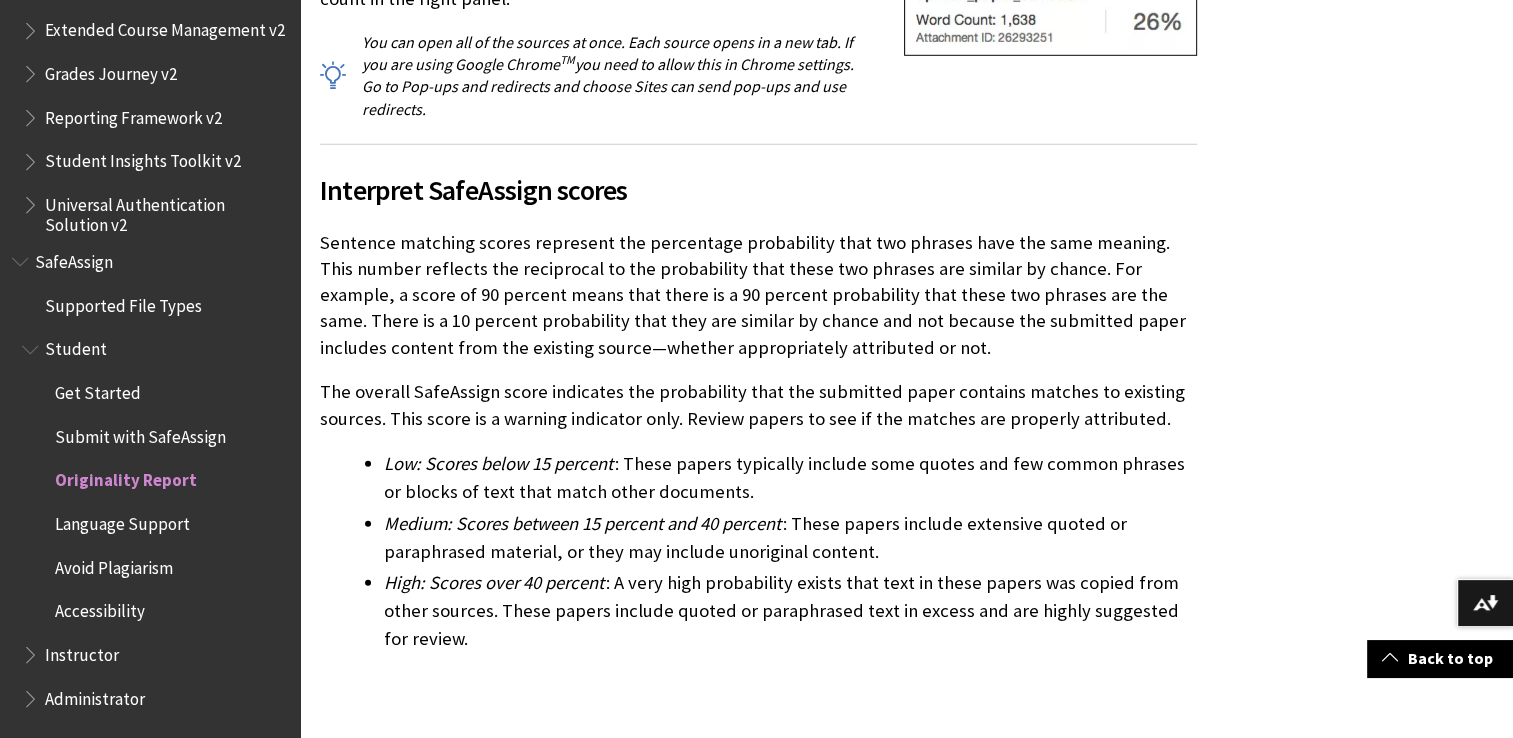 click on "The overall SafeAssign score indicates the probability that the submitted paper contains matches to existing sources. This score is a warning indicator only. Review papers to see if the matches are properly attributed." at bounding box center [758, 405] 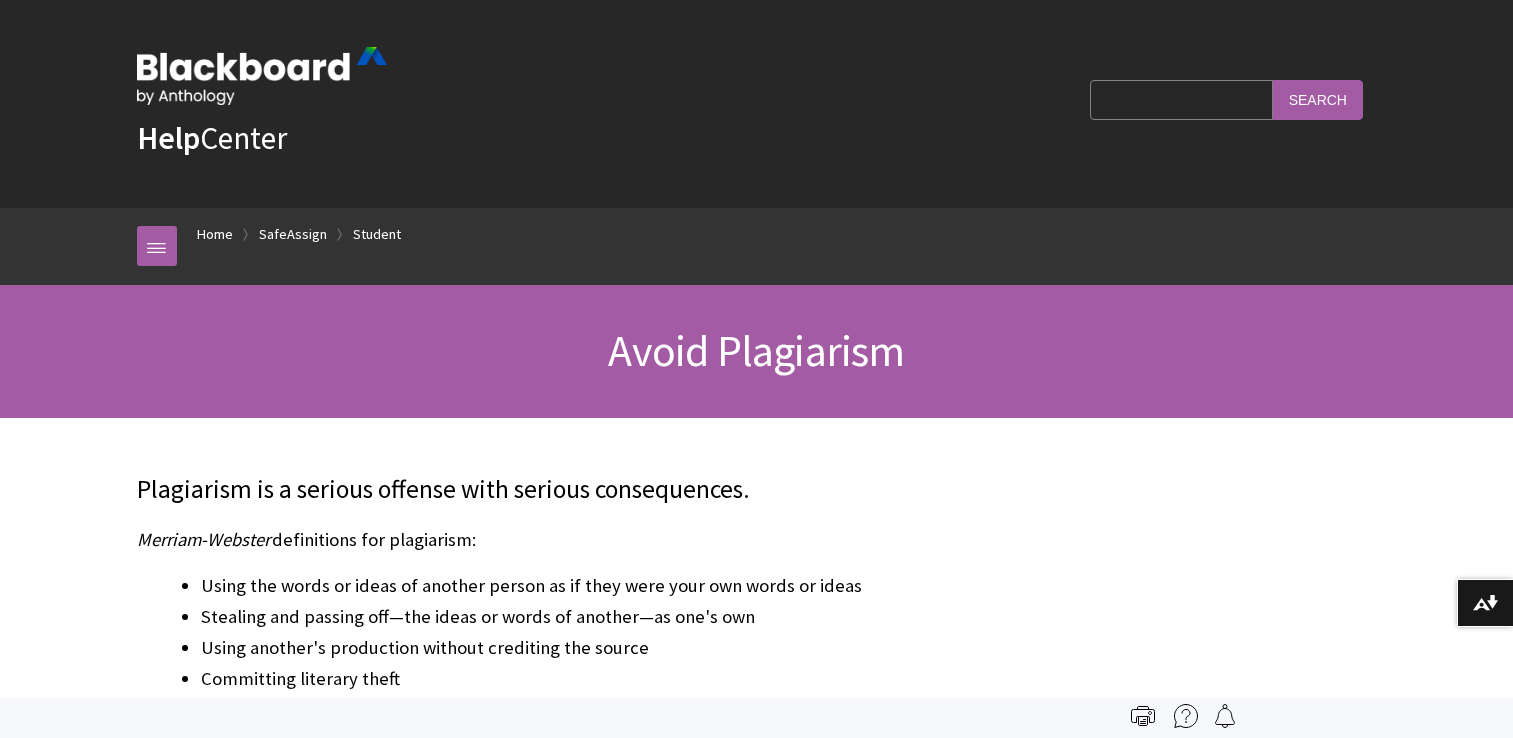 scroll, scrollTop: 0, scrollLeft: 0, axis: both 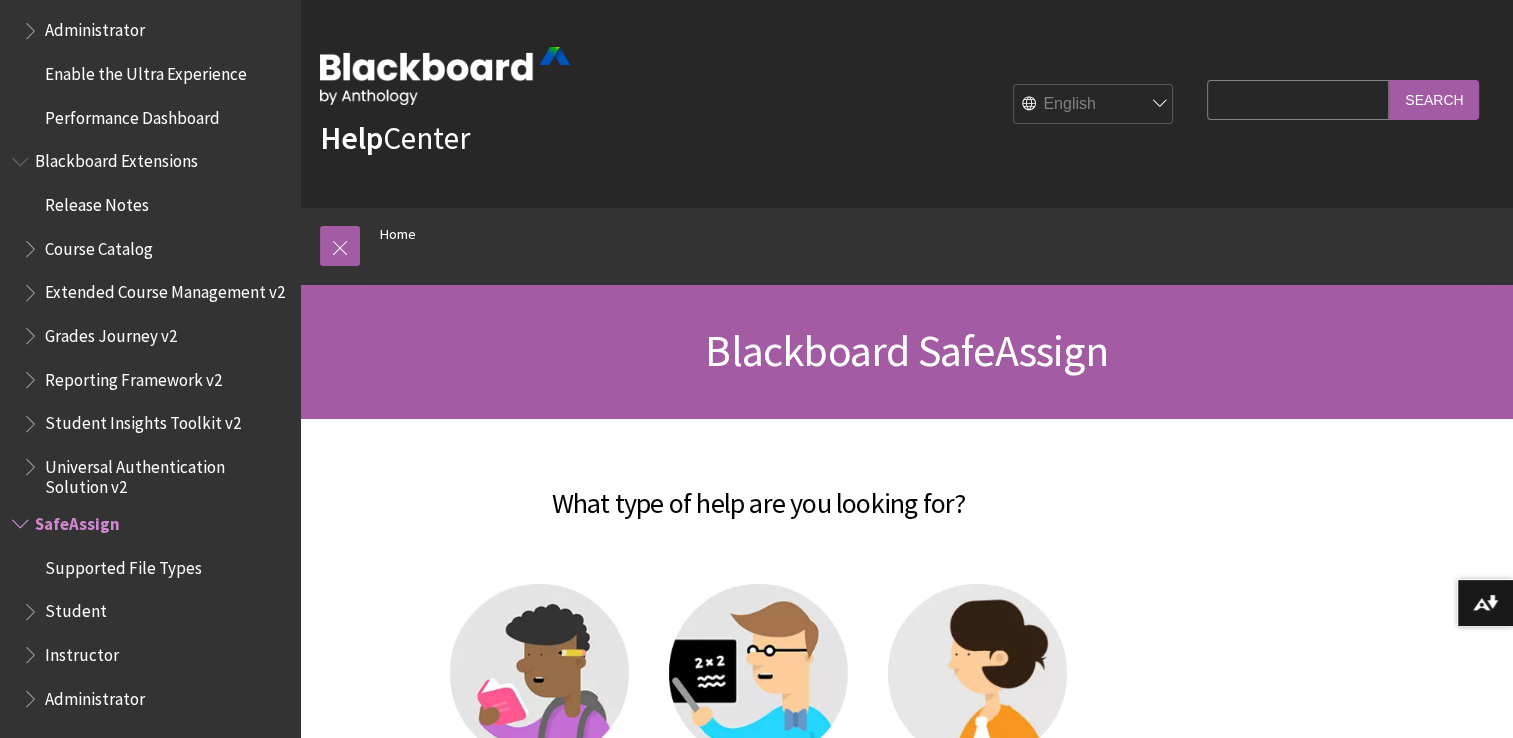 click on "Release Notes Course Catalog Extended Course Management v2 Grades Journey v2 Reporting Framework v2 Student Insights Toolkit v2 Universal Authentication Solution v2" at bounding box center (150, 342) 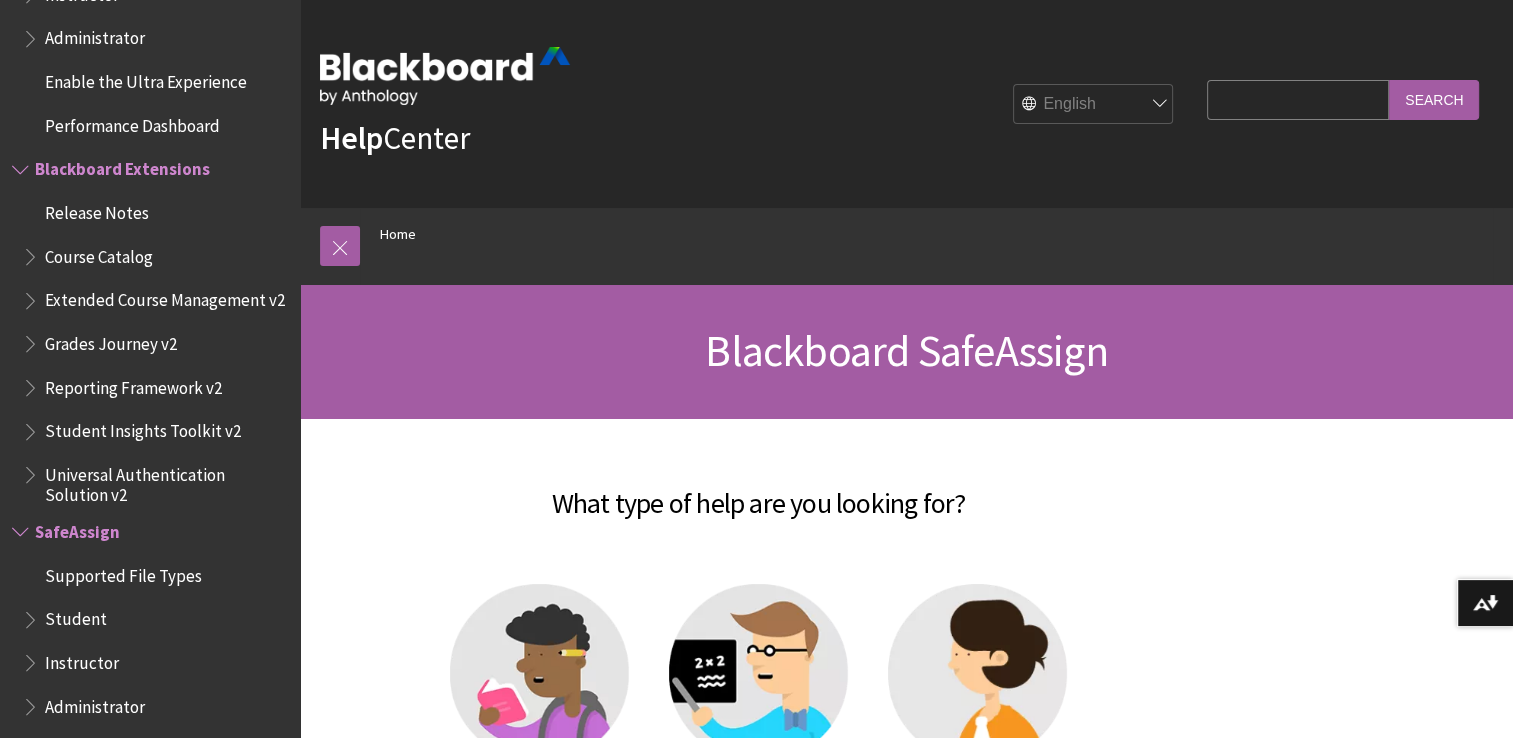 scroll, scrollTop: 2043, scrollLeft: 0, axis: vertical 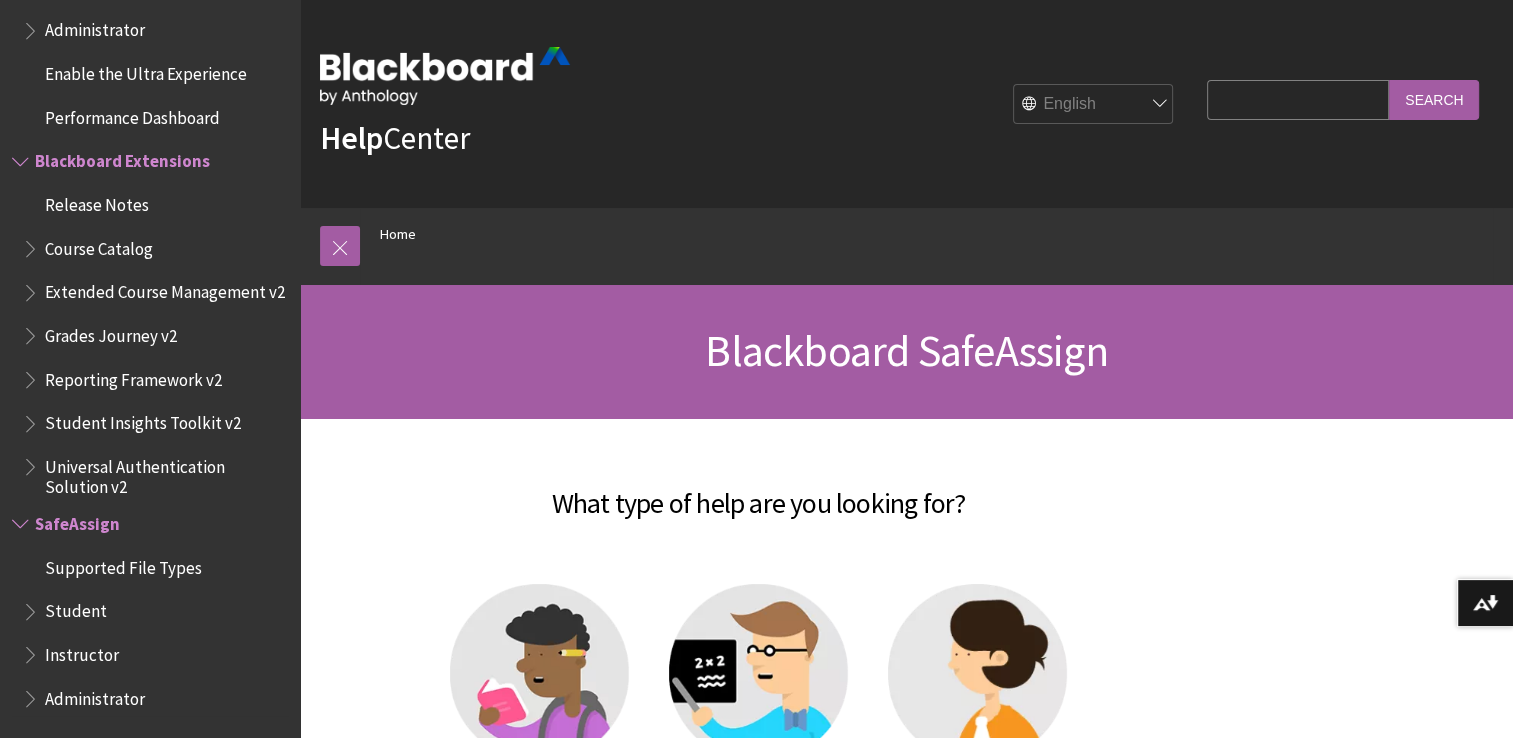 click at bounding box center (32, 607) 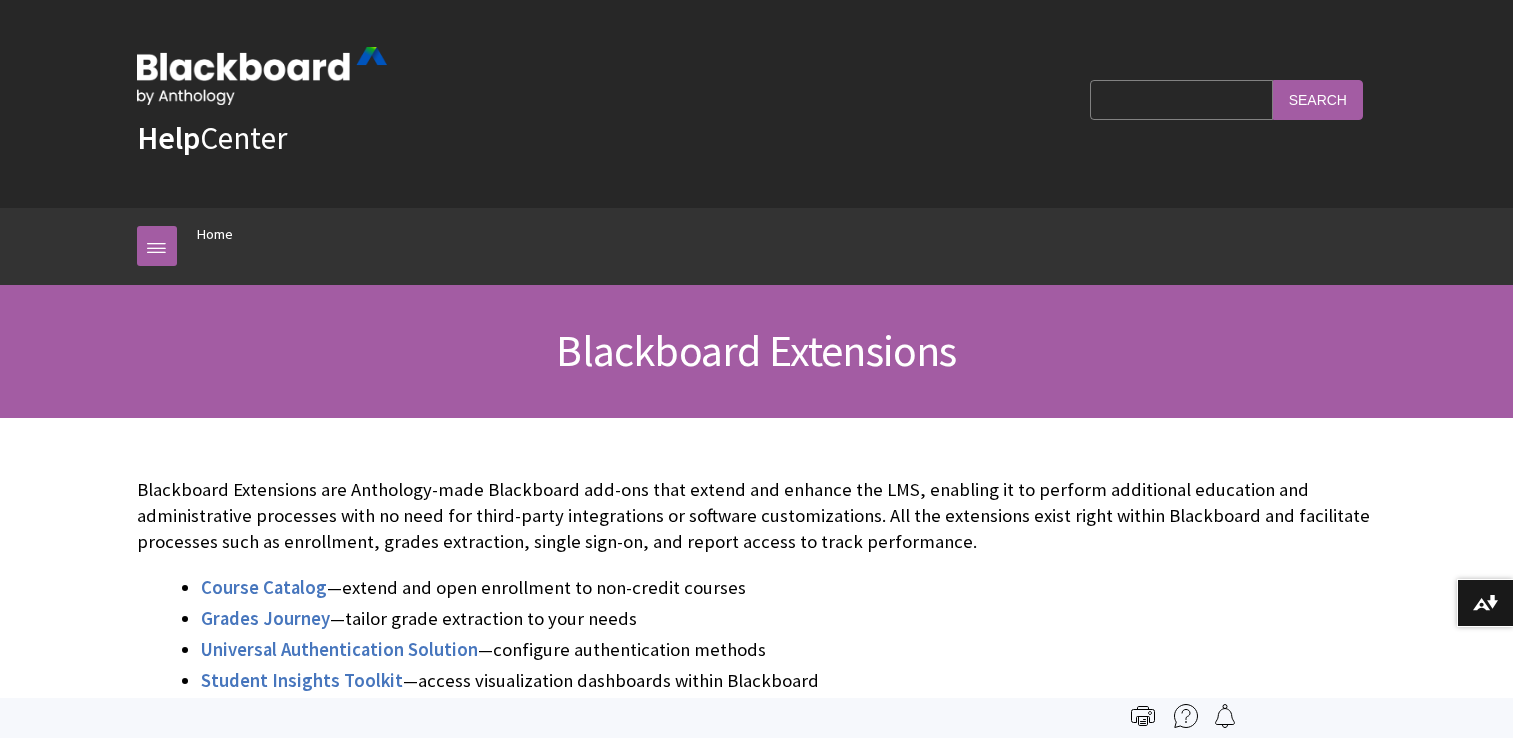 scroll, scrollTop: 0, scrollLeft: 0, axis: both 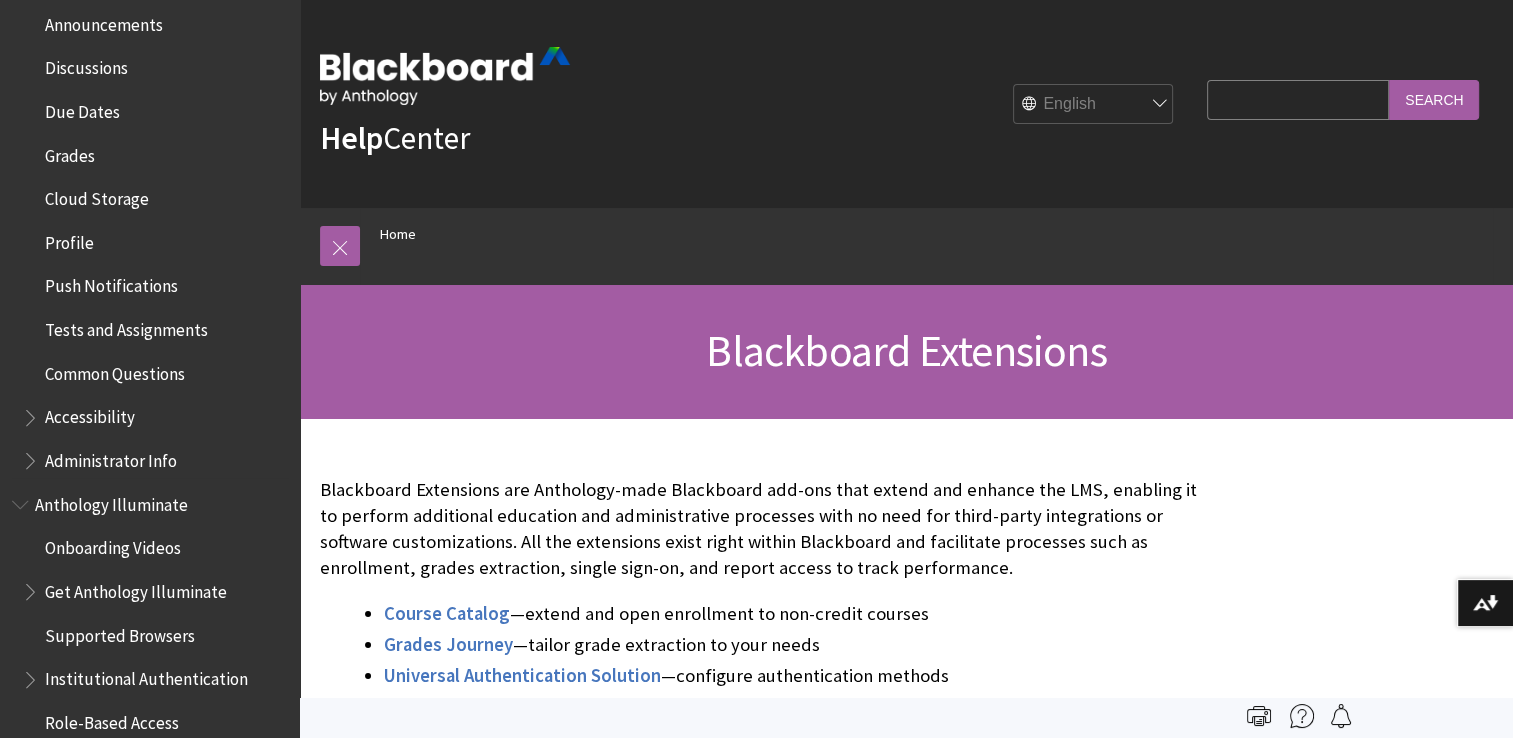 click on "Accessibility" at bounding box center [90, 414] 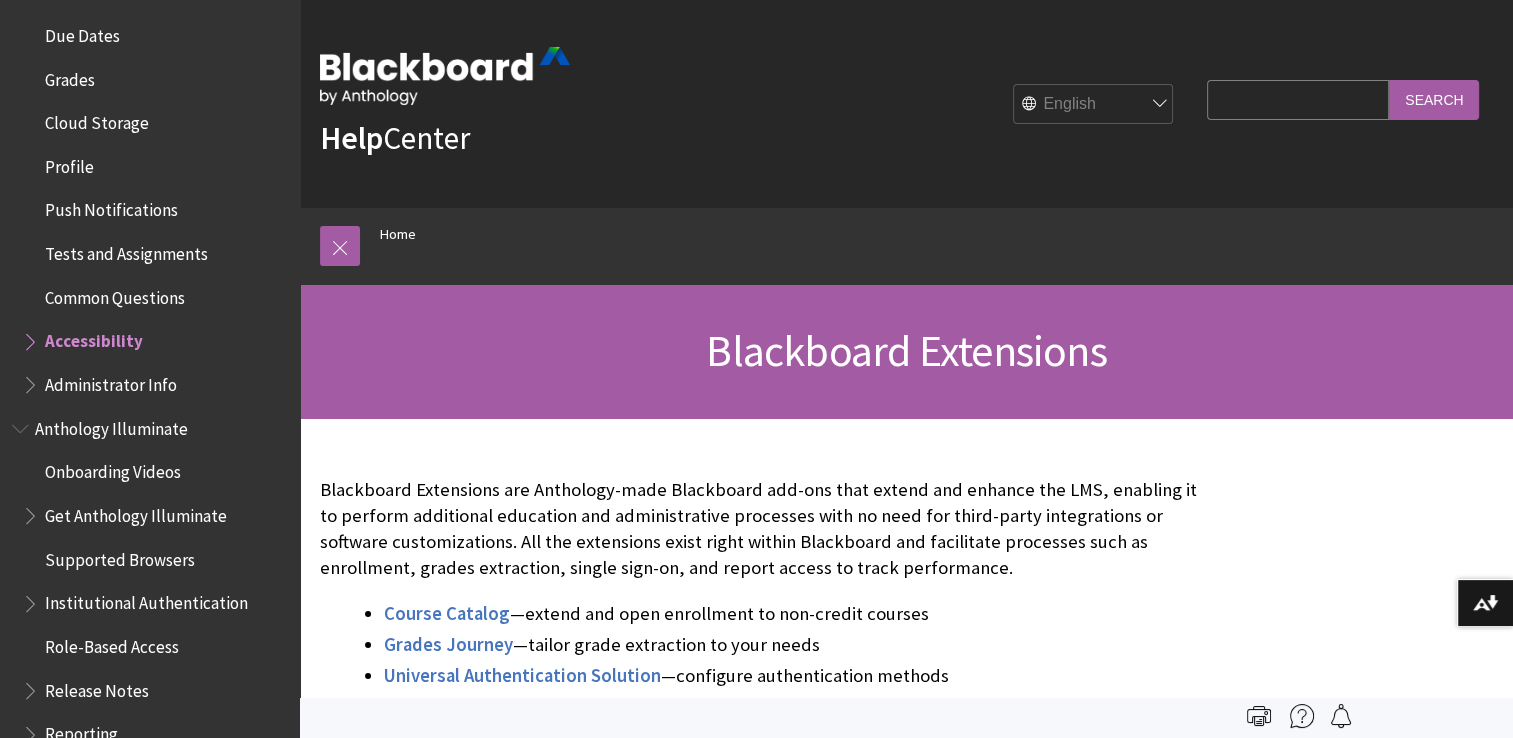 scroll, scrollTop: 897, scrollLeft: 0, axis: vertical 